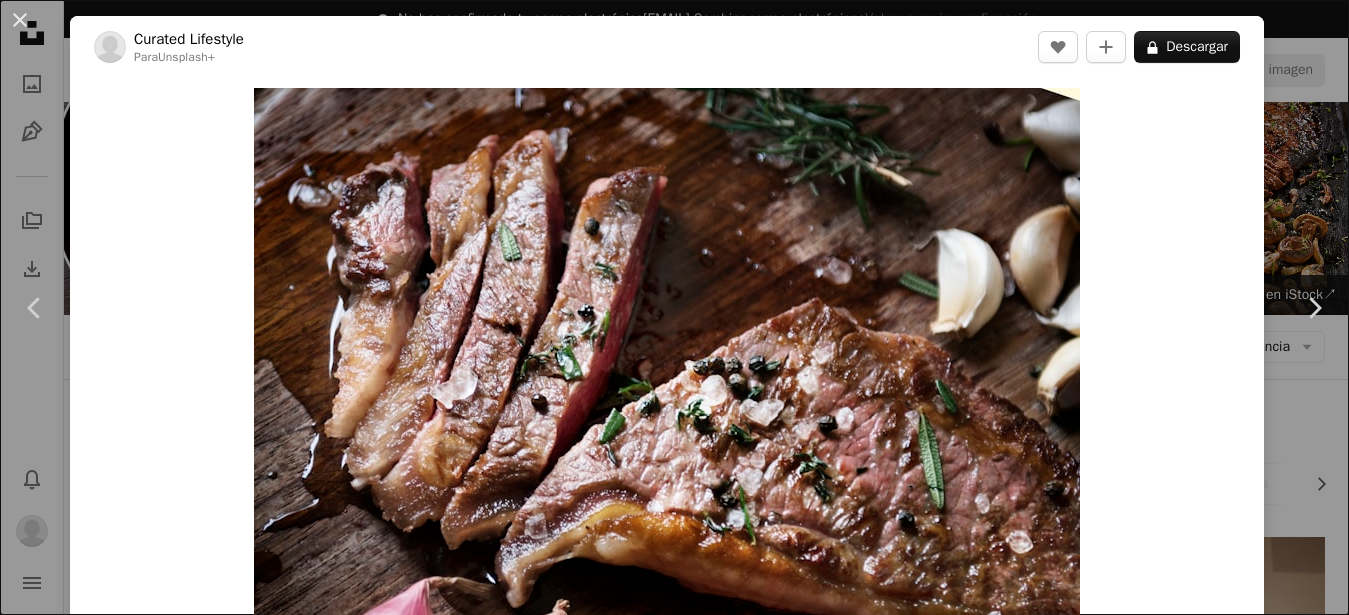 scroll, scrollTop: 567, scrollLeft: 0, axis: vertical 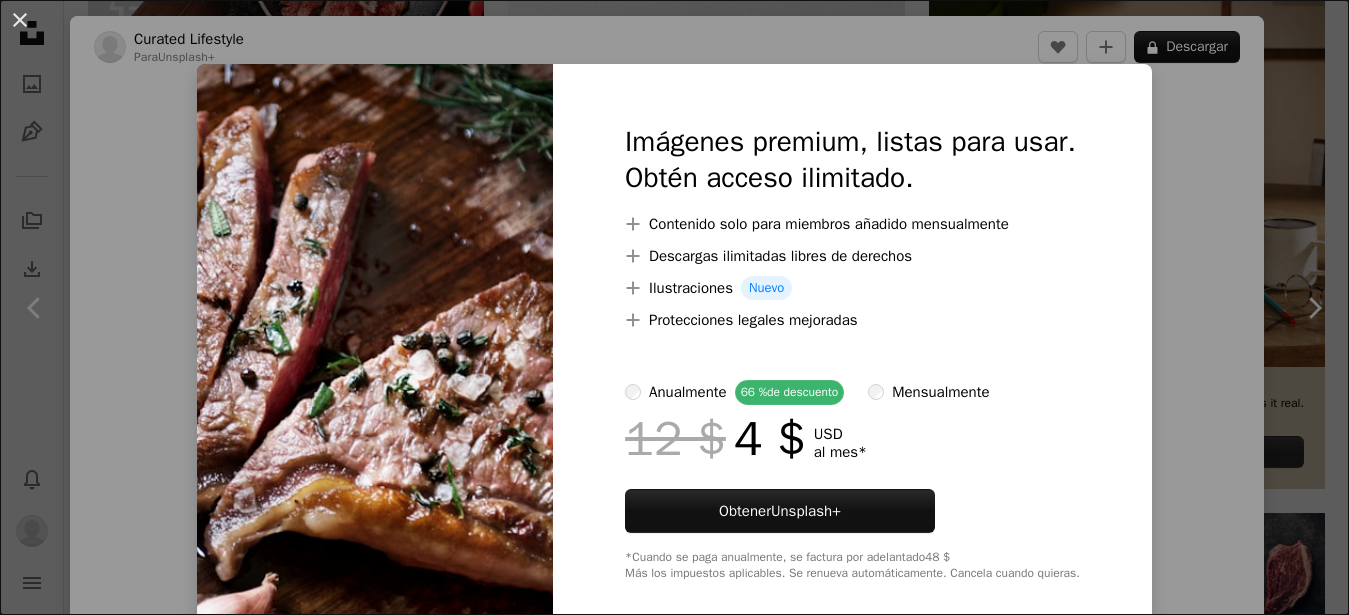 click on "An X shape Imágenes premium, listas para usar. Obtén acceso ilimitado. A plus sign Contenido solo para miembros añadido mensualmente A plus sign Descargas ilimitadas libres de derechos A plus sign Ilustraciones  Nuevo A plus sign Protecciones legales mejoradas anualmente 66 %  de descuento mensualmente 12 $   4 $ USD al mes * Obtener  Unsplash+ *Cuando se paga anualmente, se factura por adelantado  48 $ Más los impuestos aplicables. Se renueva automáticamente. Cancela cuando quieras." at bounding box center [674, 307] 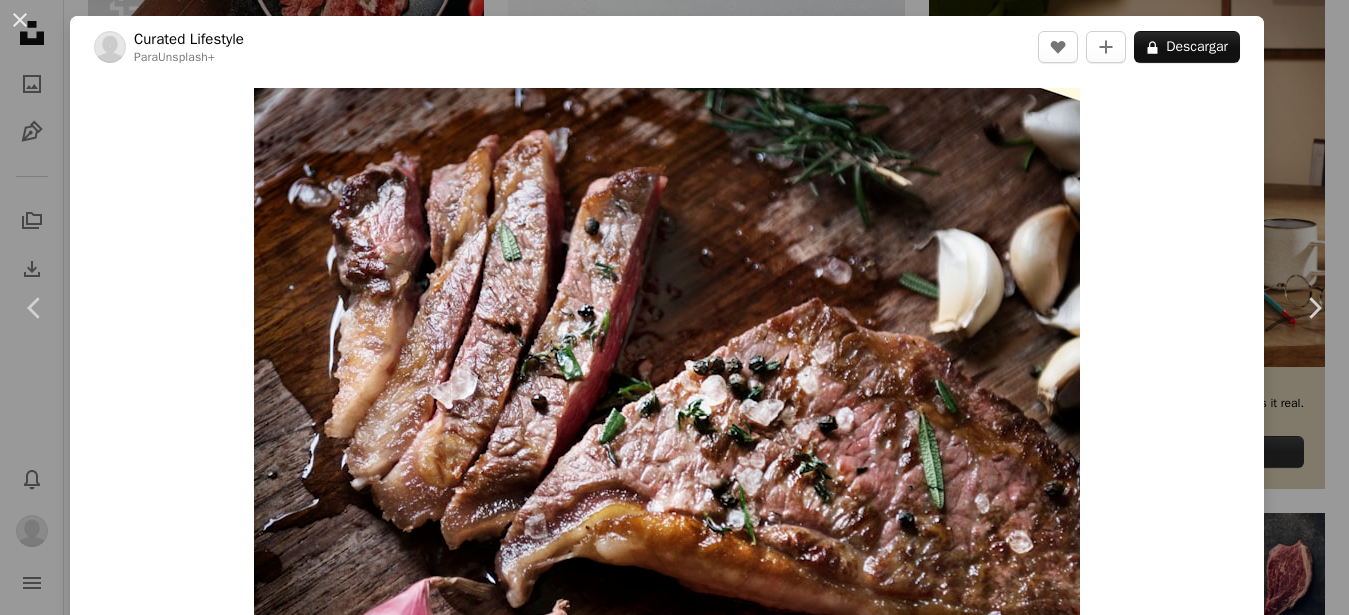 click on "An X shape Chevron left Chevron right Curated Lifestyle Para  Unsplash+ A heart A plus sign A lock Descargar Zoom in A forward-right arrow Compartir More Actions Calendar outlined Publicado el  [DAY] de [MONTH] de [YEAR] Safety Con la  Licencia Unsplash+ víveres fotografía mesa carne bistec comida receta Comida y bebida horizontal proteína dentro Tendido plano sin personas vajilla carne roja casero lomo Filete de costilla De esta serie Plus sign for Unsplash+ Imágenes relacionadas Plus sign for Unsplash+ A heart A plus sign Curated Lifestyle Para  Unsplash+ A lock Descargar Plus sign for Unsplash+ A heart A plus sign Curated Lifestyle Para  Unsplash+ A lock Descargar Plus sign for Unsplash+ A heart A plus sign Curated Lifestyle Para  Unsplash+ A lock Descargar Plus sign for Unsplash+ A heart A plus sign Curated Lifestyle Para  Unsplash+ A lock Descargar Plus sign for Unsplash+ A heart A plus sign Curated Lifestyle" at bounding box center (674, 307) 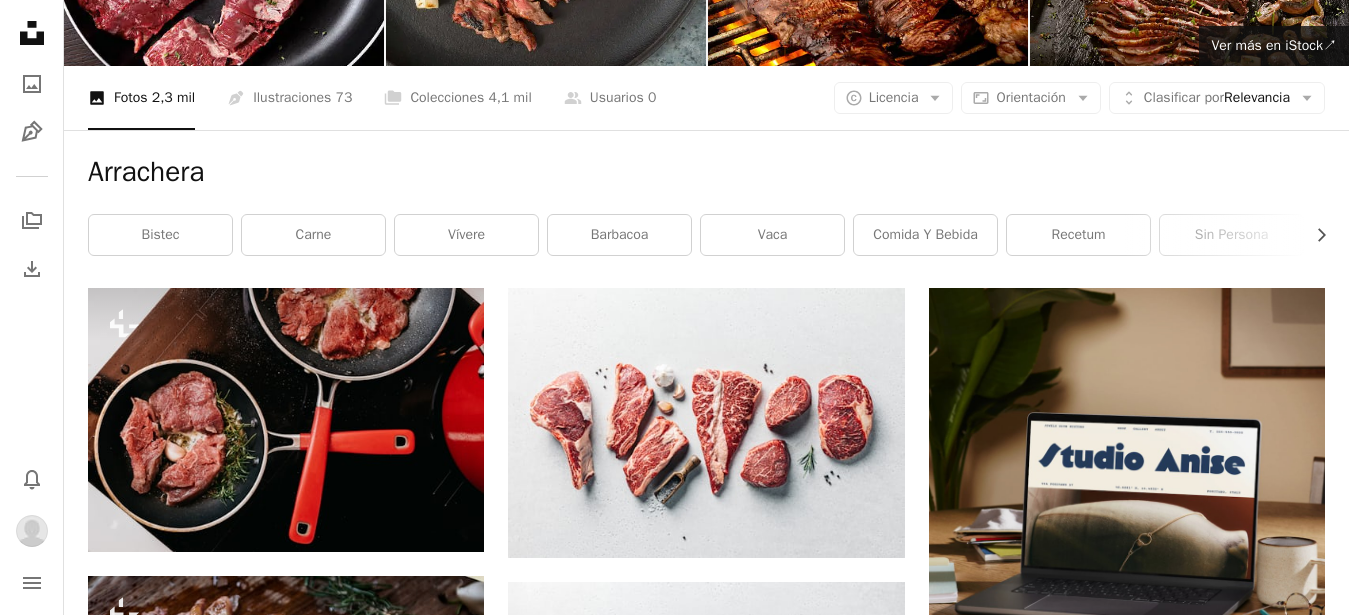 scroll, scrollTop: 0, scrollLeft: 0, axis: both 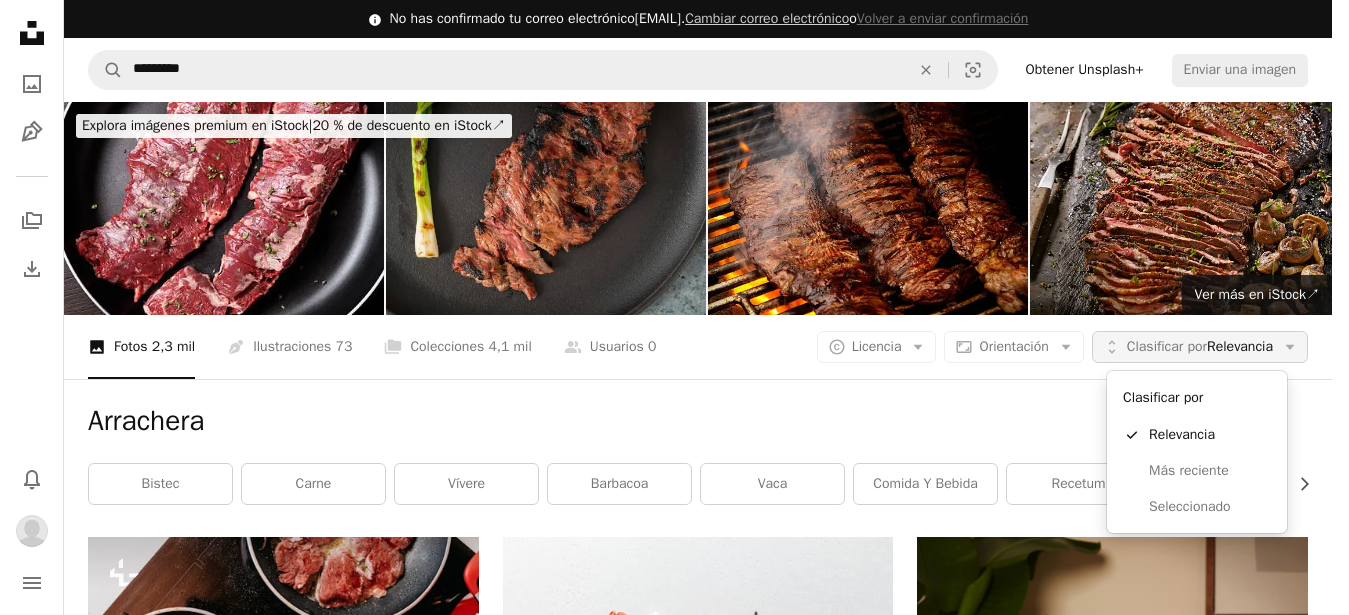 click on "Clasificar por" at bounding box center (1167, 346) 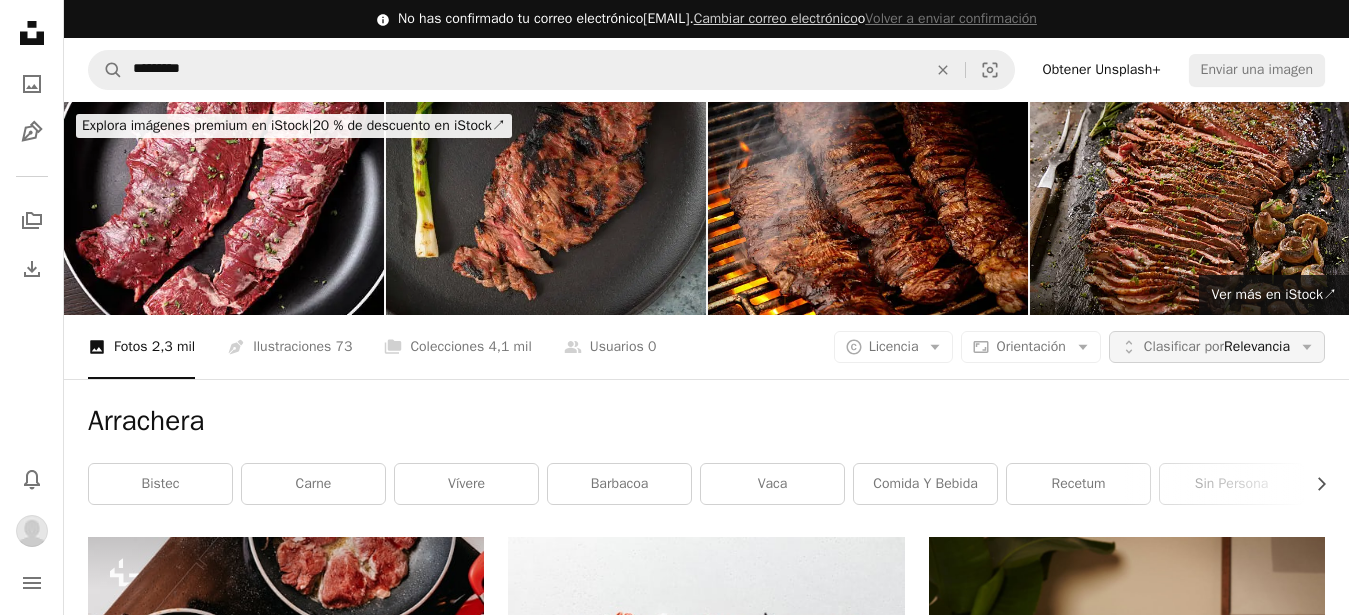 click on "Clasificar por" at bounding box center [1184, 346] 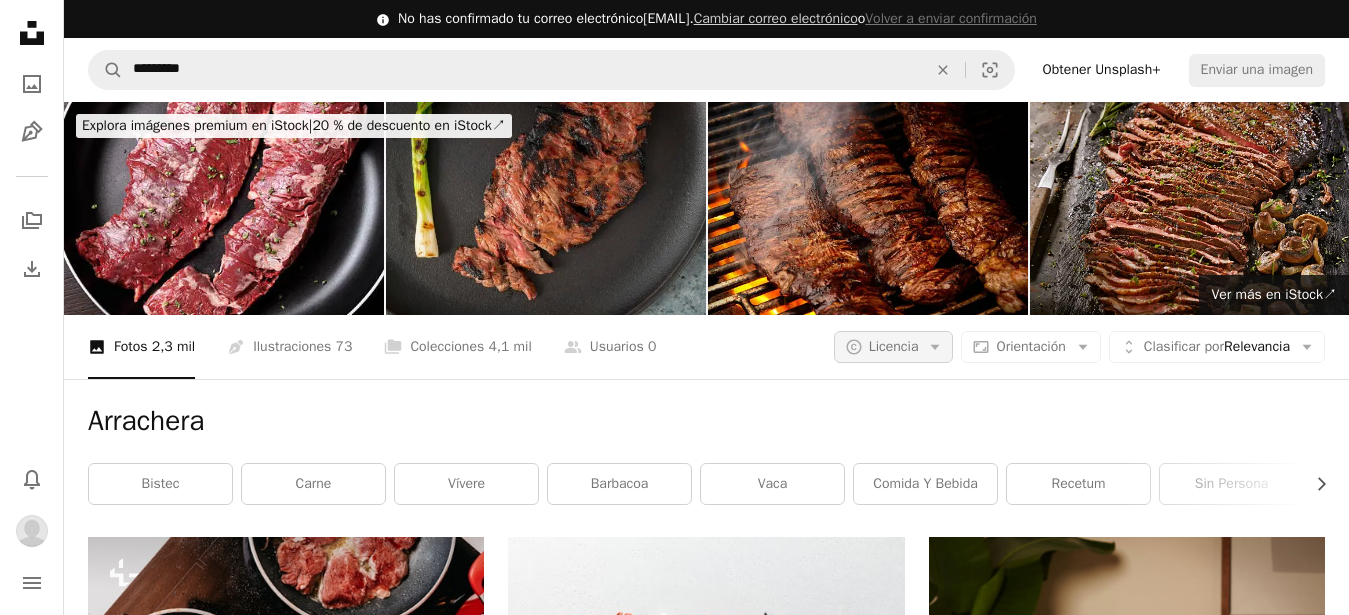click on "A copyright icon © Licencia Arrow down" at bounding box center (894, 347) 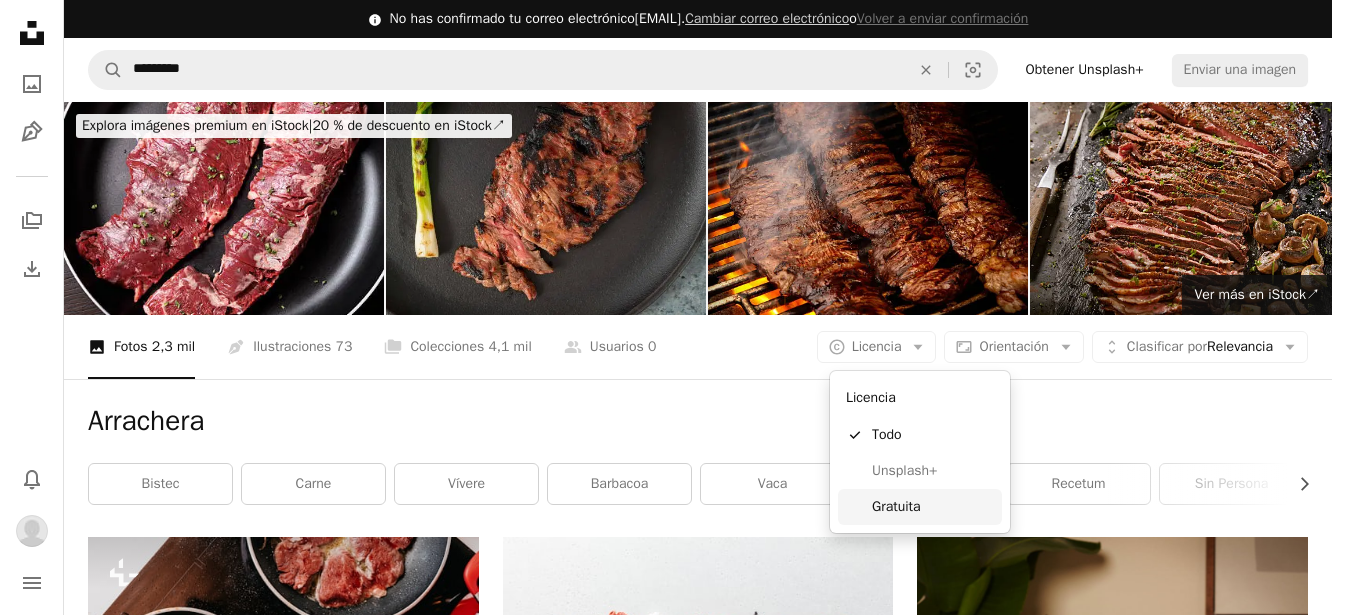 click on "Gratuita" at bounding box center [933, 507] 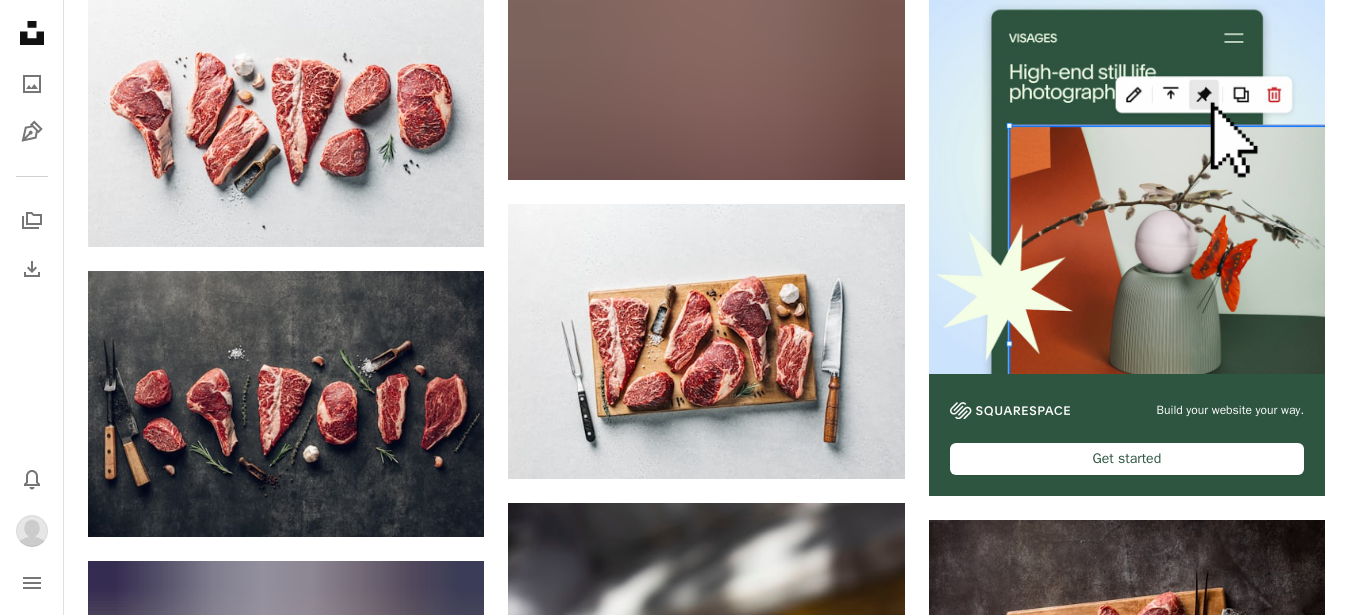 scroll, scrollTop: 562, scrollLeft: 0, axis: vertical 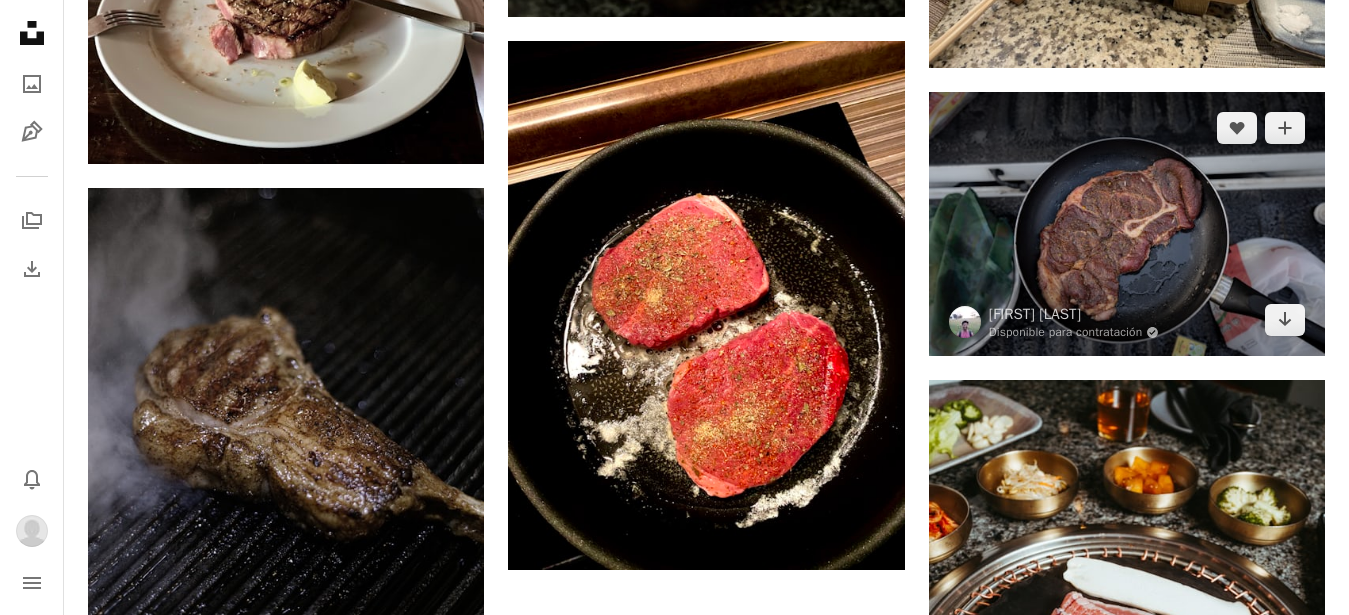 type 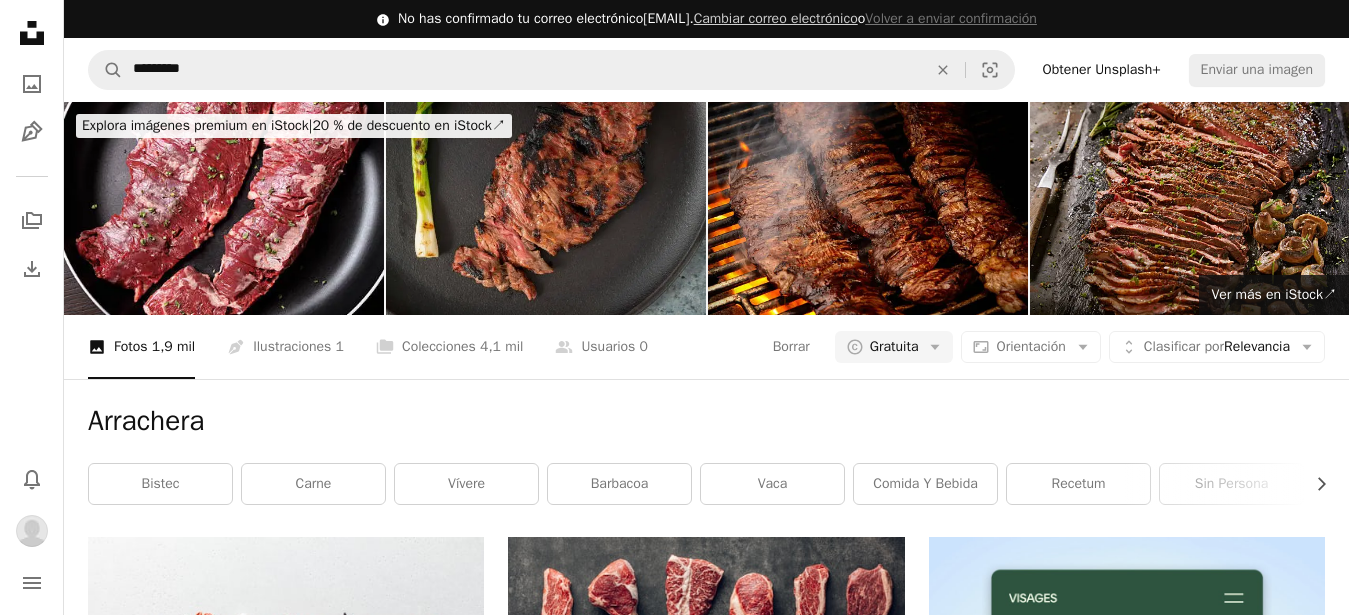 scroll, scrollTop: 411, scrollLeft: 0, axis: vertical 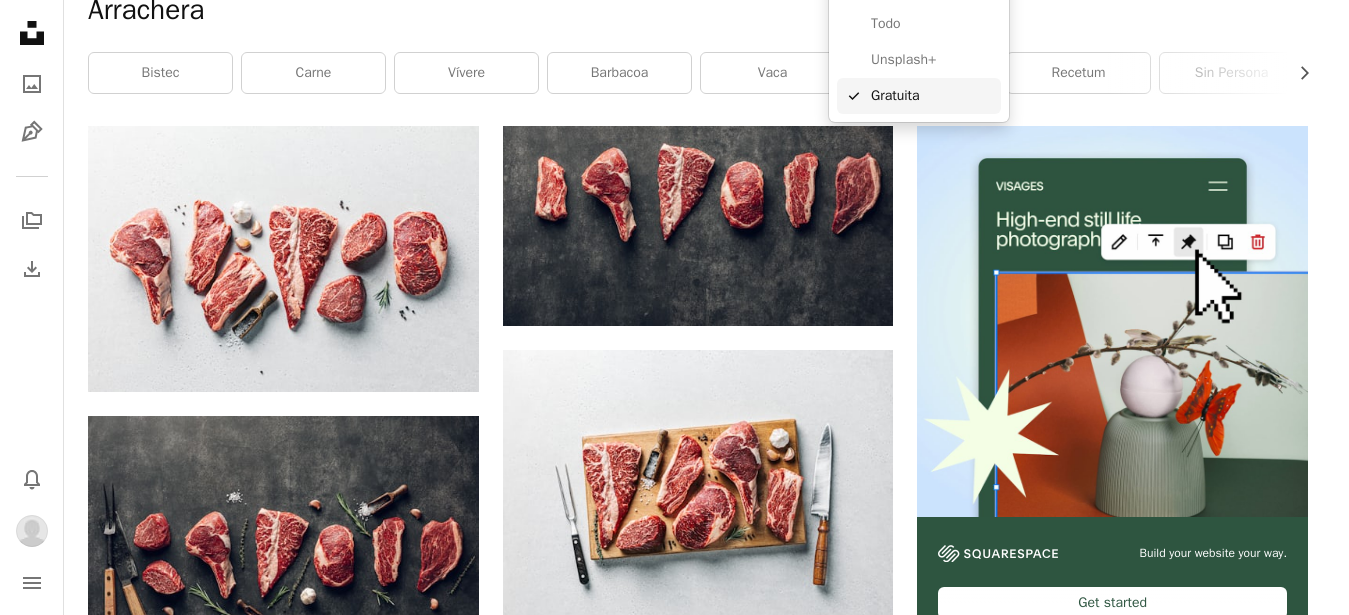 click on "Unsplash logo Página de inicio de Unsplash A photo Pen Tool A stack of folders Download Bell navigation menu Info icon No has confirmado tu correo electrónico  [EMAIL] .  Cambiar correo electrónico  o  Volver a enviar confirmación A magnifying glass ********* An X shape Visual search Obtener Unsplash+ Enviar una imagen Explora imágenes premium en iStock  |  20 % de descuento en iStock  ↗ Explora imágenes premium en iStock 20 % de descuento en iStock  ↗ Ver más  ↗ Ver más en iStock  ↗ A photo Fotos   1,9 mil Pen Tool Ilustraciones   1 A stack of folders Colecciones   4,1 mil A group of people Usuarios   0 Borrar A copyright icon © Gratuita Arrow down Aspect ratio Orientación Arrow down Unfold Clasificar por  Relevancia Arrow down Filters Filtros (1) Arrachera Chevron right bistec carne vívere barbacoa vaca Comida y bebida recetum sin persona proteína bistec tomahawk vaquero Costilla A heart A plus sign [FIRST] [LAST] Disponible para contratación Arrow pointing down" at bounding box center [666, 307] 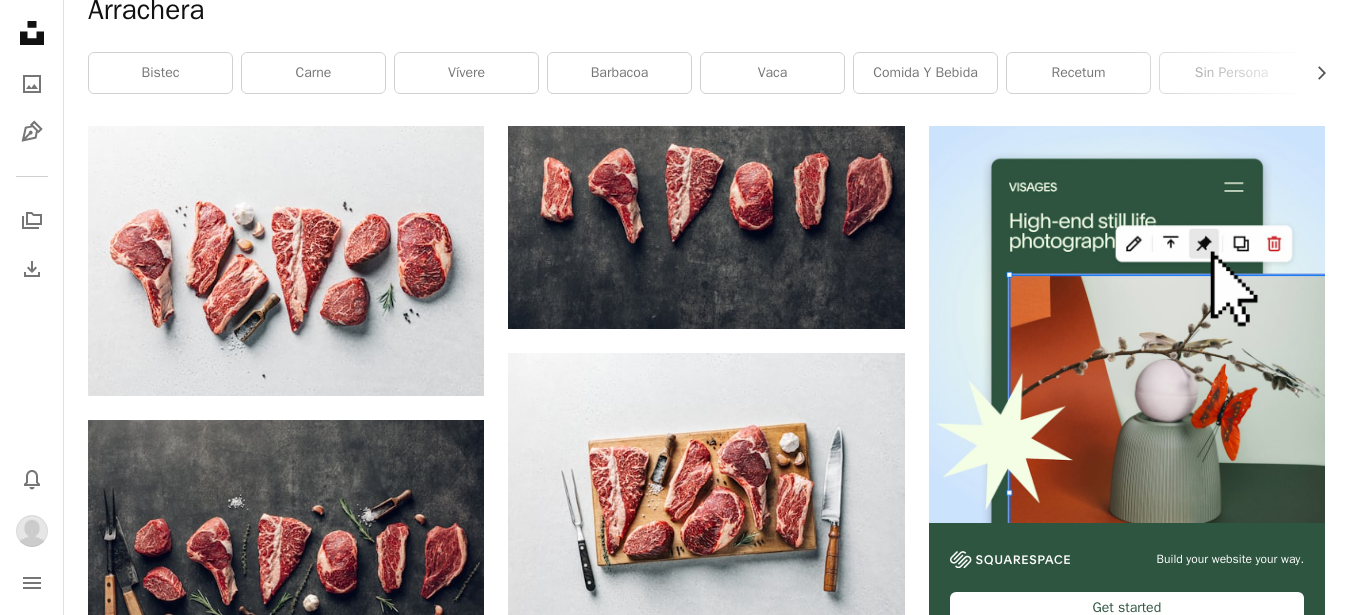 scroll, scrollTop: 411, scrollLeft: 0, axis: vertical 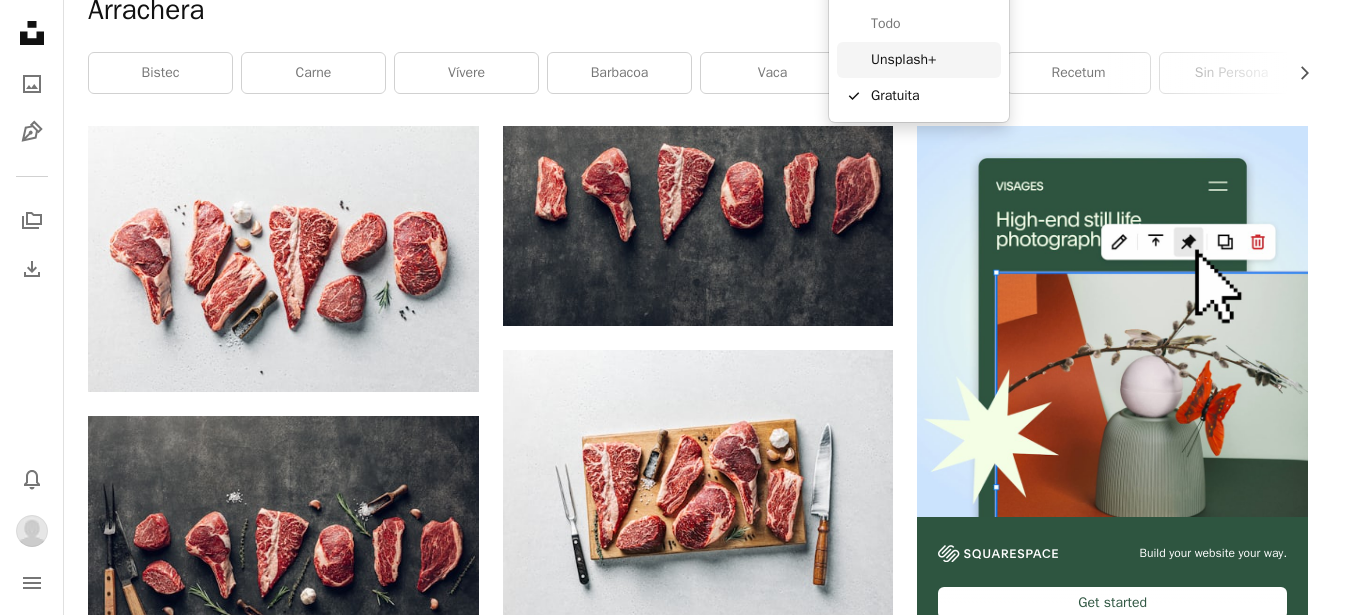 click on "Unsplash logo Página de inicio de Unsplash A photo Pen Tool A stack of folders Download Bell navigation menu Info icon No has confirmado tu correo electrónico  [EMAIL] .  Cambiar correo electrónico  o  Volver a enviar confirmación A magnifying glass ********* An X shape Visual search Obtener Unsplash+ Enviar una imagen Explora imágenes premium en iStock  |  20 % de descuento en iStock  ↗ Explora imágenes premium en iStock 20 % de descuento en iStock  ↗ Ver más  ↗ Ver más en iStock  ↗ A photo Fotos   1,9 mil Pen Tool Ilustraciones   1 A stack of folders Colecciones   4,1 mil A group of people Usuarios   0 Borrar A copyright icon © Gratuita Arrow down Aspect ratio Orientación Arrow down Unfold Clasificar por  Relevancia Arrow down Filters Filtros (1) Arrachera Chevron right bistec carne vívere barbacoa vaca Comida y bebida recetum sin persona proteína bistec tomahawk vaquero Costilla A heart A plus sign [FIRST] [LAST] Disponible para contratación Arrow pointing down" at bounding box center (666, 307) 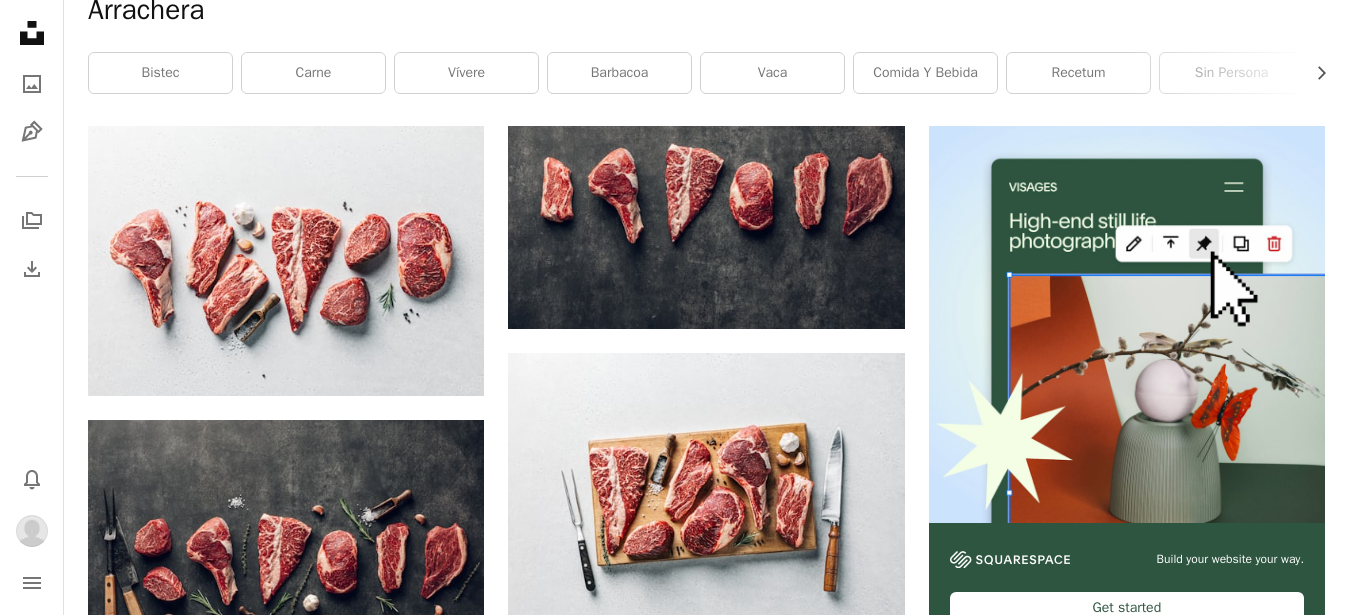 scroll, scrollTop: 0, scrollLeft: 0, axis: both 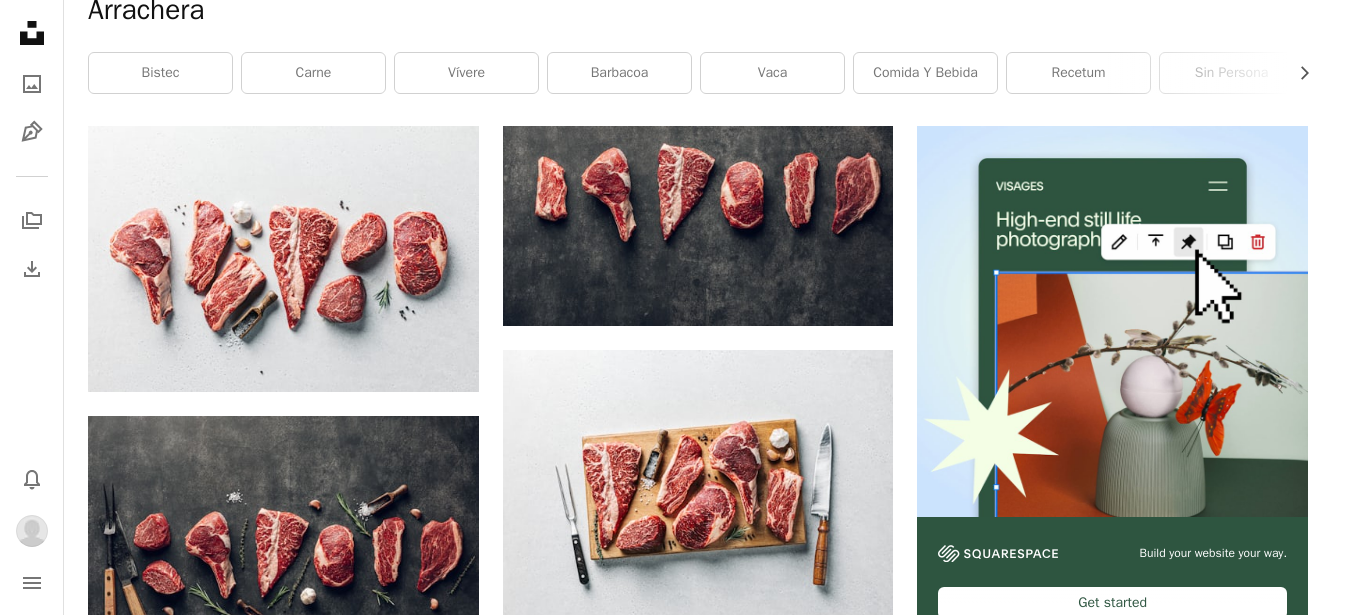 click on "Unsplash logo Página de inicio de Unsplash A photo Pen Tool A stack of folders Download Bell navigation menu Info icon No has confirmado tu correo electrónico  [EMAIL] .  Cambiar correo electrónico  o  Volver a enviar confirmación A magnifying glass ********* An X shape Visual search Obtener Unsplash+ Enviar una imagen Explora imágenes premium en iStock  |  20 % de descuento en iStock  ↗ Explora imágenes premium en iStock 20 % de descuento en iStock  ↗ Ver más  ↗ Ver más en iStock  ↗ A photo Fotos   1,9 mil Pen Tool Ilustraciones   1 A stack of folders Colecciones   4,1 mil A group of people Usuarios   0 Borrar A copyright icon © Gratuita Arrow down Aspect ratio Orientación Arrow down Unfold Clasificar por  Relevancia Arrow down Filters Filtros (1) Arrachera Chevron right bistec carne vívere barbacoa vaca Comida y bebida recetum sin persona proteína bistec tomahawk vaquero Costilla A heart A plus sign [FIRST] [LAST] Disponible para contratación Arrow pointing down" at bounding box center [674, 307] 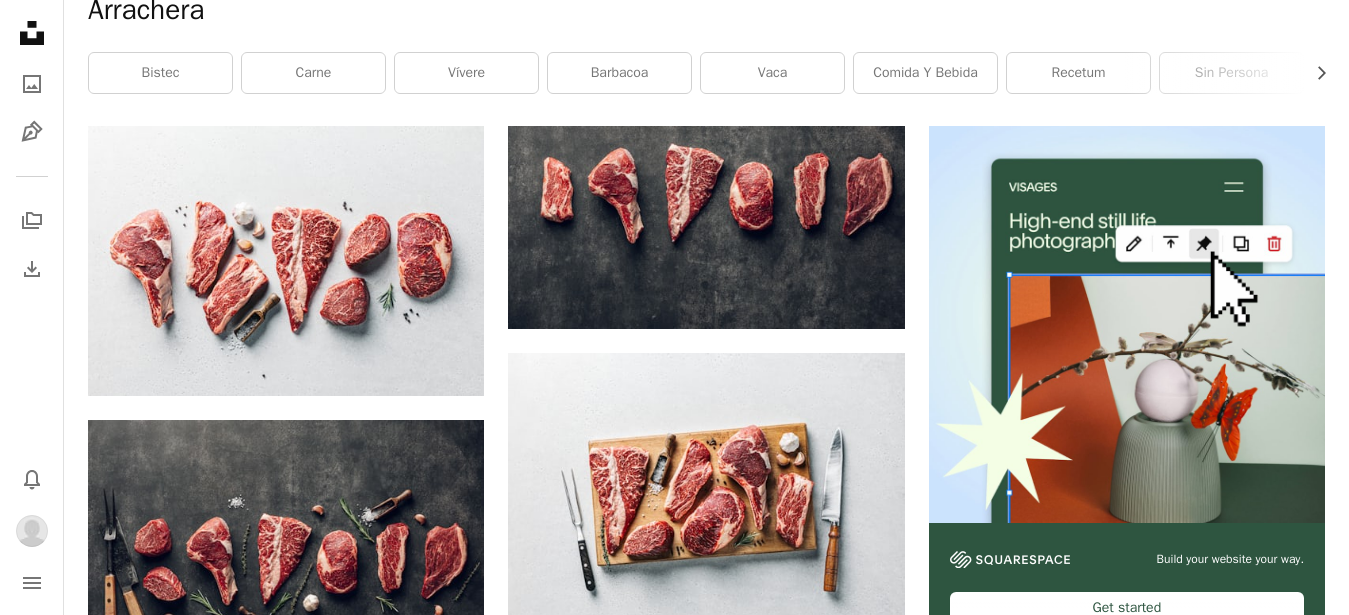 scroll, scrollTop: 1094, scrollLeft: 0, axis: vertical 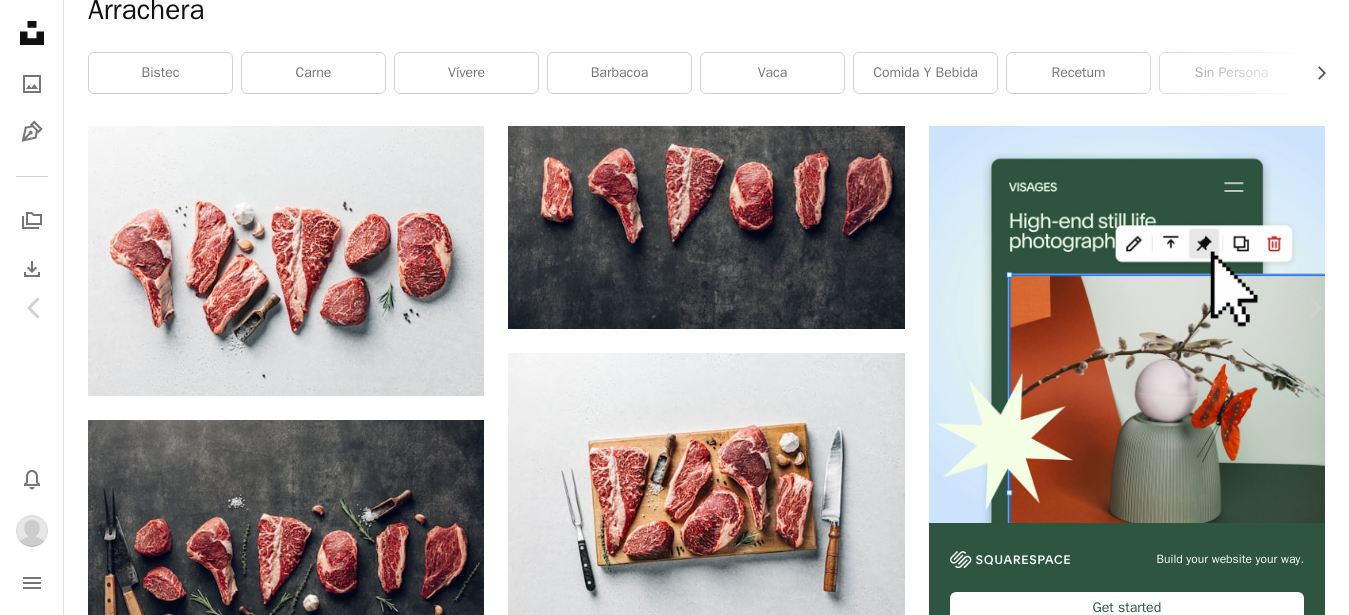 click on "An X shape Chevron left Chevron right [FIRST] [LAST] [FIRST][LAST] A heart A plus sign Descargar Chevron down Zoom in Visualizaciones 867.540 Descargas 5837 A forward-right arrow Compartir Info icon Información More Actions Calendar outlined Publicado el 3 de [MONTH] de 2021 Camera Canon, EOS 5D Mark IV Safety Uso gratuito bajo la Licencia Unsplash retrato foto fotógrafo Retratos Fotografía de retrato fondo de comida Comida y bebida víveres marrón bistec Explora imágenes premium relacionadas en iStock | Ahorra un 20 % con el código UNSPLASH20 Ver más en iStock ↗ Imágenes relacionadas A heart A plus sign [FIRST] [LAST] Arrow pointing down A heart A plus sign [FIRST] [LAST] Arrow pointing down A heart A plus sign [FIRST] [LAST] Disponible para contratación A checkmark inside of a circle Arrow pointing down A heart A plus sign [FIRST] [LAST] Disponible para contratación A checkmark inside of a circle Arrow pointing down A heart A plus sign [FIRST] [LAST] Arrow pointing down A heart A plus sign" at bounding box center [674, 15393] 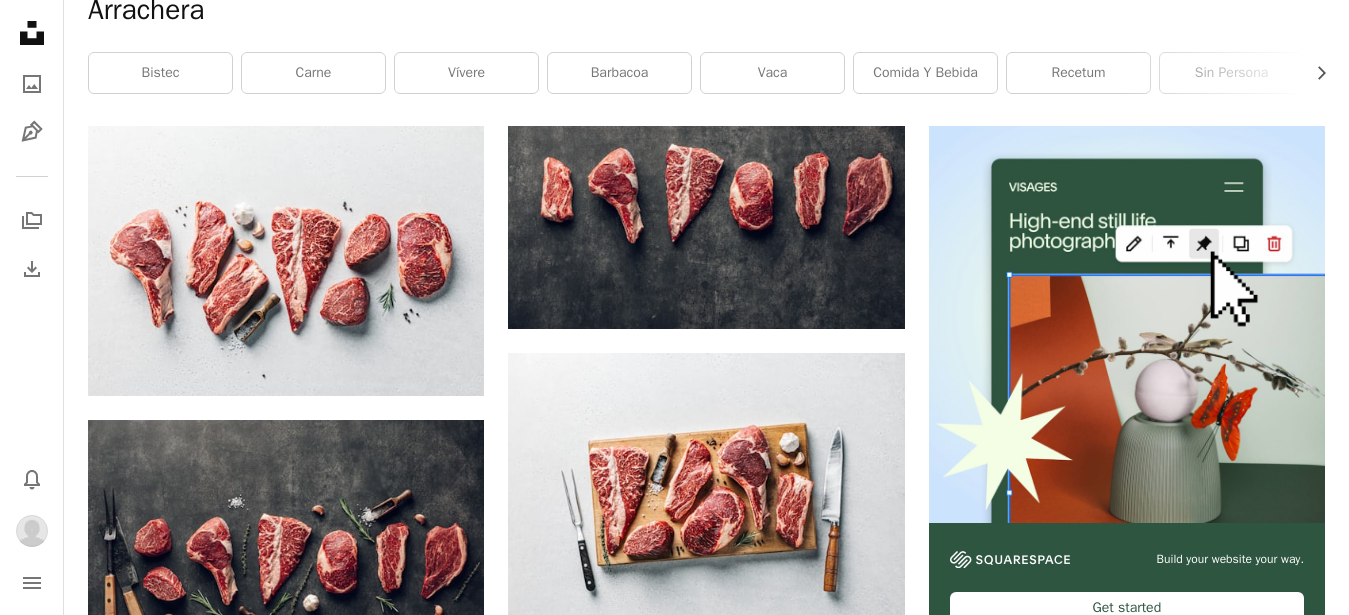 scroll, scrollTop: 12485, scrollLeft: 0, axis: vertical 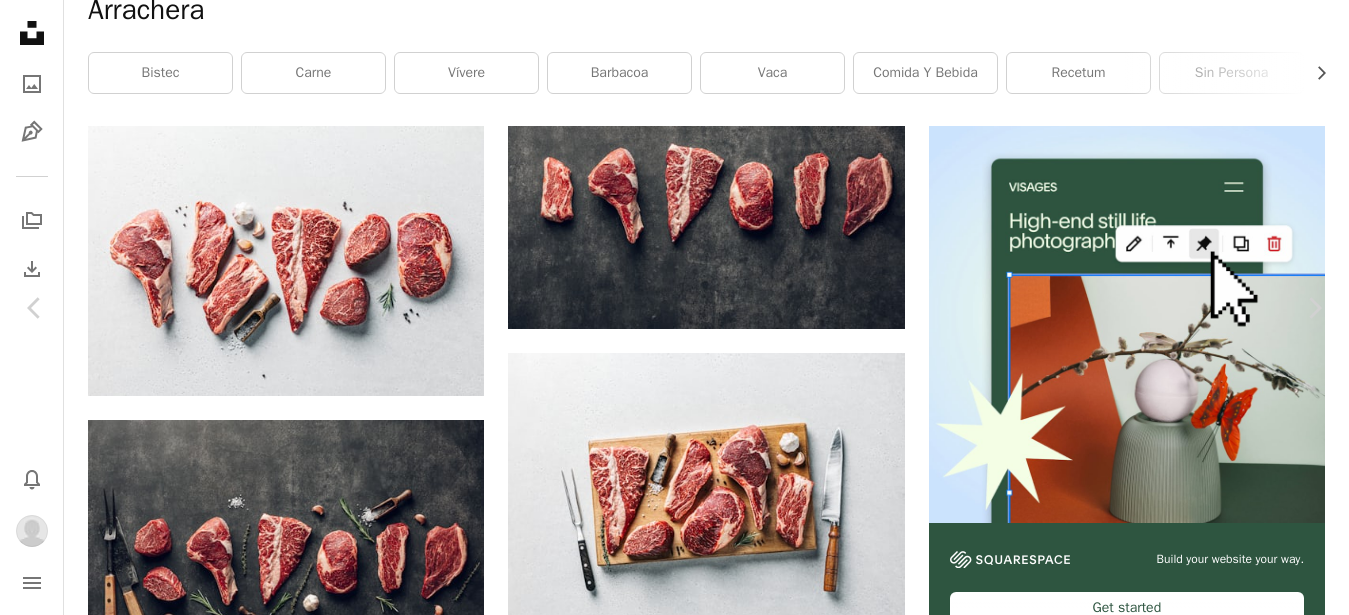 click on "Descargar" at bounding box center [1163, 15117] 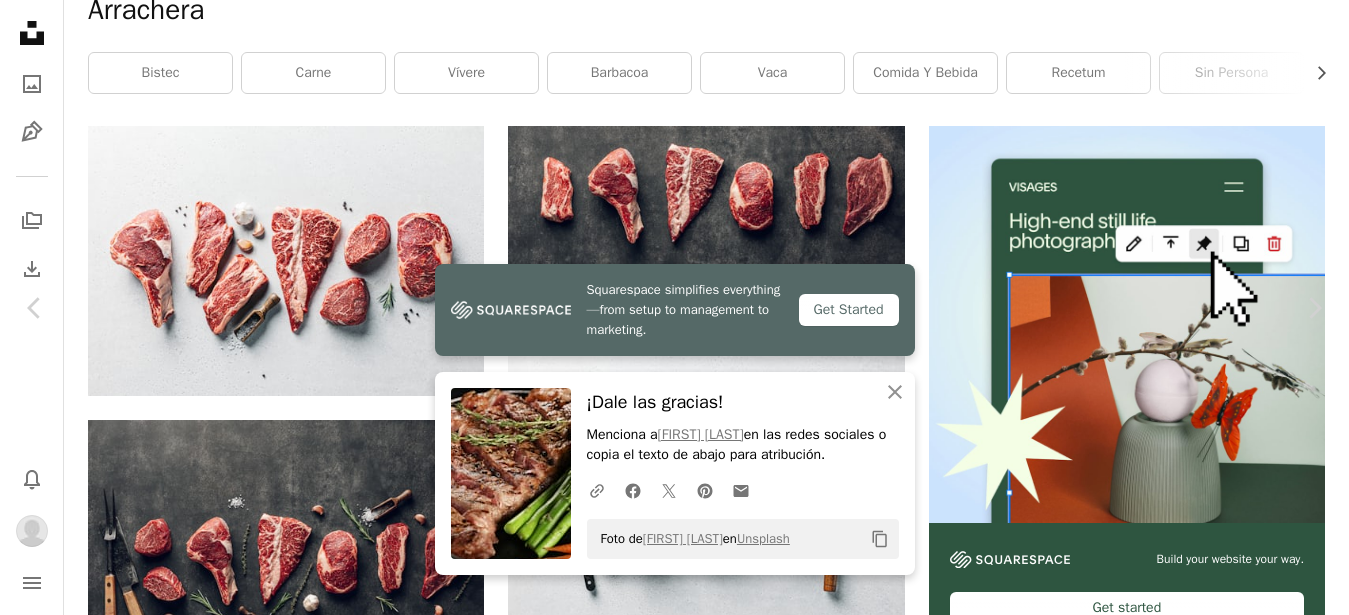click on "An X shape Chevron left Chevron right Squarespace simplifies everything—from setup to management to marketing. Get Started An X shape Cerrar ¡Dale las gracias! Menciona a  [FIRST] [LAST]  en las redes sociales o copia el texto de abajo para atribución. A URL sharing icon (chains) Facebook icon X (formerly Twitter) icon Pinterest icon An envelope Foto de  [FIRST] [LAST]  en  Unsplash
Copy content [FIRST] [LAST] [FIRST] A heart A plus sign Descargar Chevron down Zoom in Visualizaciones 17.337.218 Descargas 41.847 A forward-right arrow Compartir Info icon Información More Actions Calendar outlined Publicado el  [DAY] de [MONTH] de [YEAR] Camera Canon, EOS 5D Mark IV Safety Uso gratuito bajo la  Licencia Unsplash víveres planta marrón bistec Explora imágenes premium relacionadas en iStock  |  Ahorra un 20 % con el código UNSPLASH20 Ver más en iStock  ↗ Imágenes relacionadas A heart A plus sign [FIRST] [LAST] Arrow pointing down A heart A plus sign [FIRST] [LAST] Arrow pointing down A heart A plus sign" at bounding box center (674, 15393) 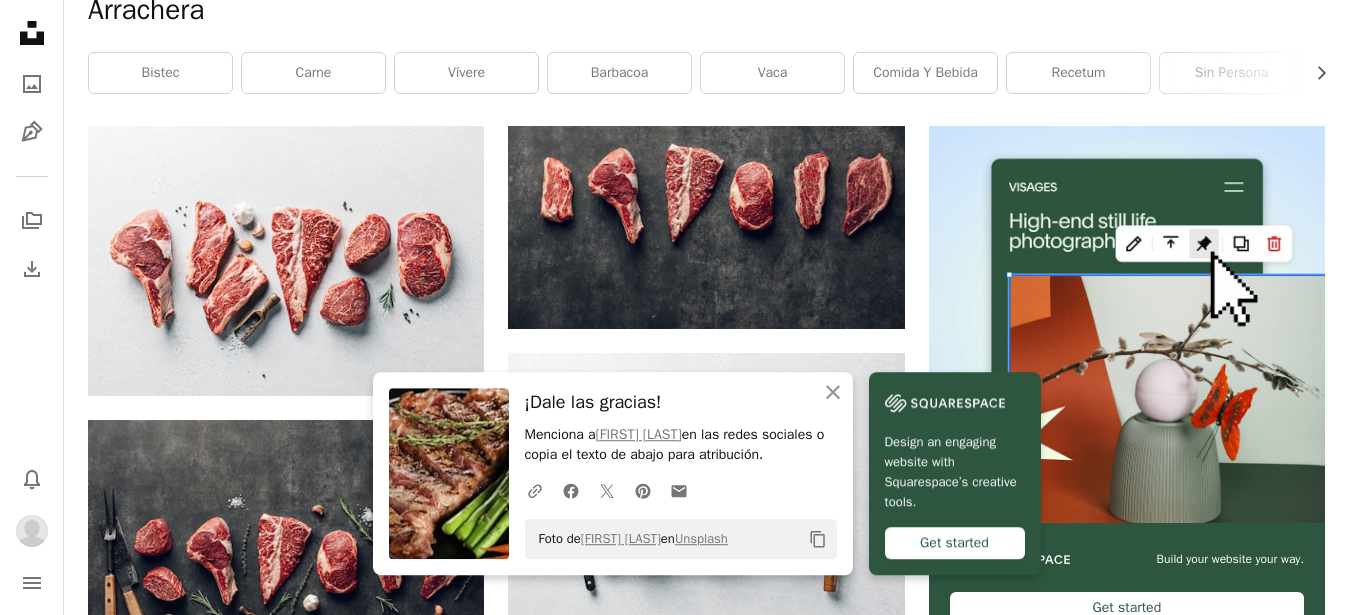 scroll, scrollTop: 12573, scrollLeft: 0, axis: vertical 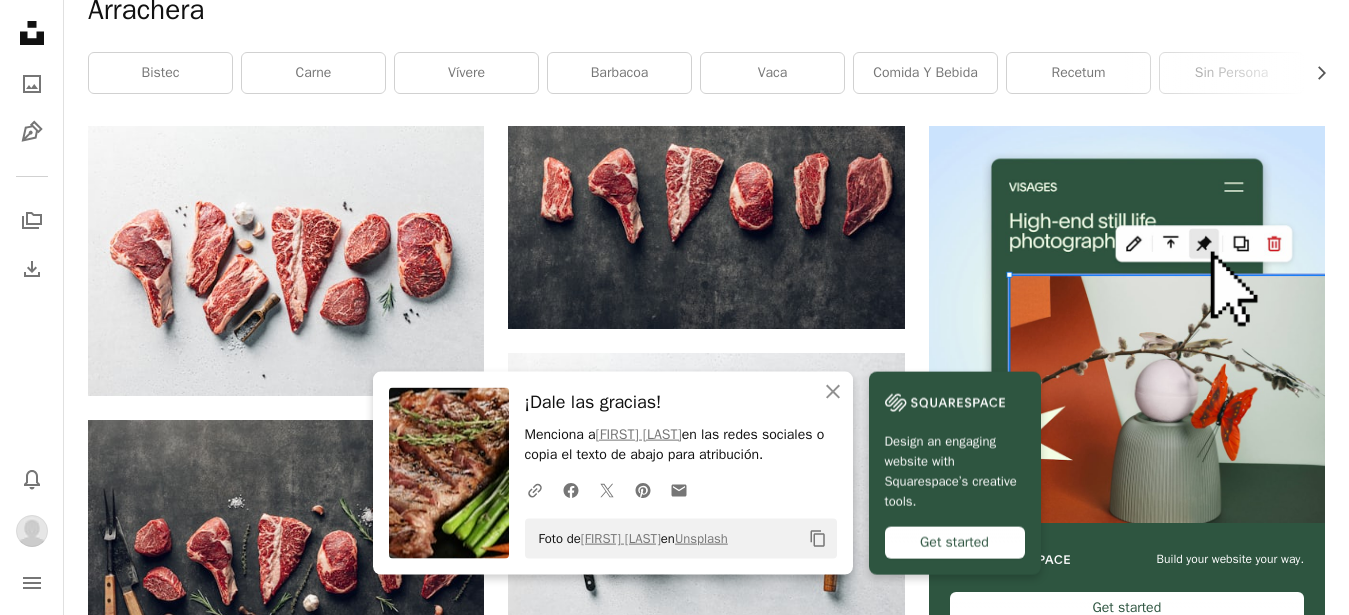 click at bounding box center (706, 12311) 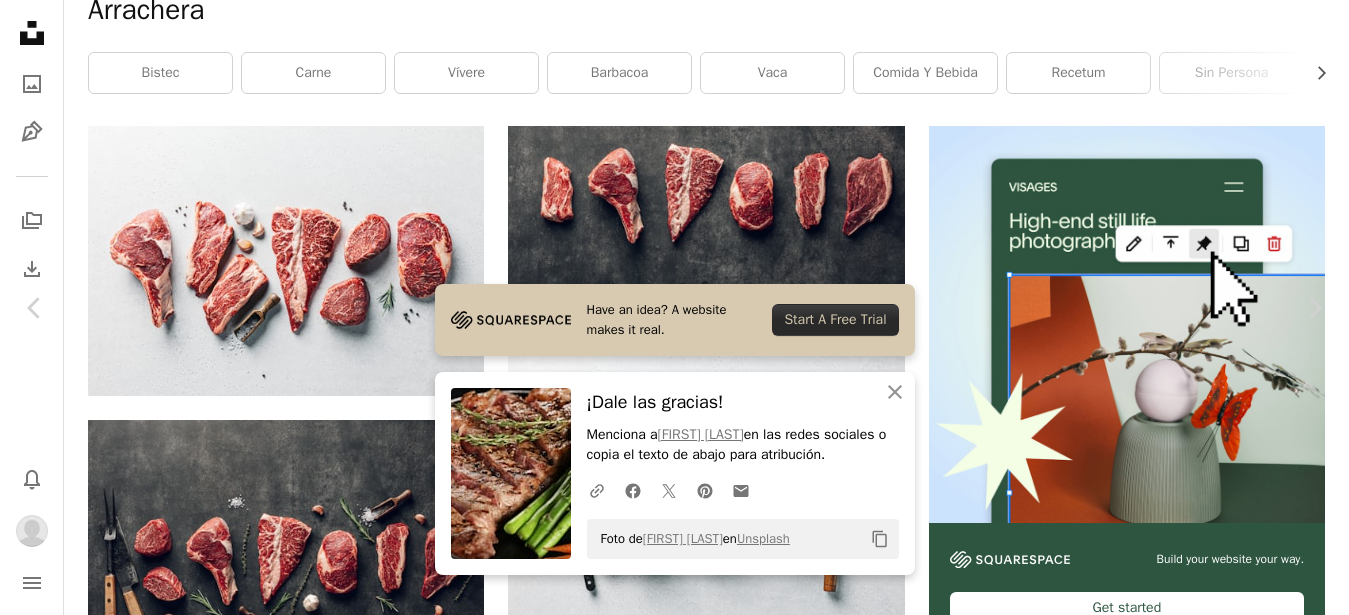 scroll, scrollTop: 114, scrollLeft: 0, axis: vertical 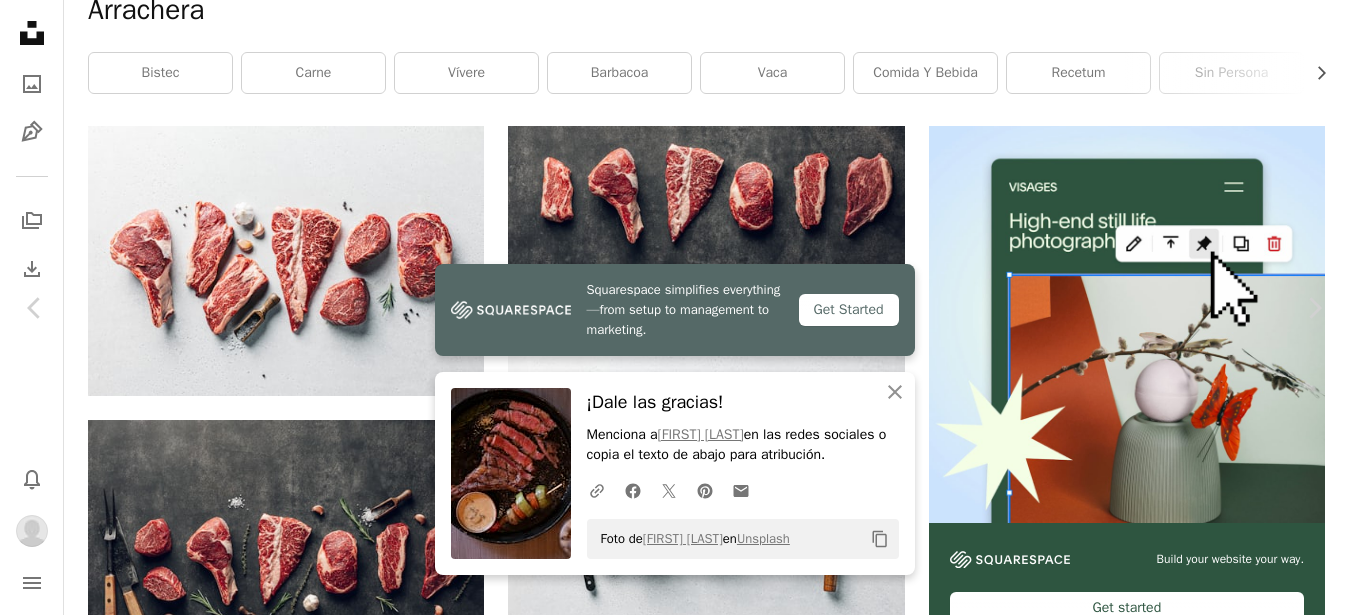 click on "An X shape Chevron left Chevron right Squarespace simplifies everything—from setup to management to marketing. Get Started An X shape Cerrar ¡Dale las gracias! Menciona a  [FIRST] [LAST]  en las redes sociales o copia el texto de abajo para atribución. A URL sharing icon (chains) Facebook icon X (formerly Twitter) icon Pinterest icon An envelope Foto de  [FIRST] [LAST]  en  Unsplash
Copy content [FIRST] [LAST] [FIRST] A heart A plus sign Descargar Chevron down Zoom in Visualizaciones 867.540 Descargas 5837 A forward-right arrow Compartir Info icon Información More Actions Calendar outlined Publicado el  [DAY] de [MONTH] de [YEAR] Camera Canon, EOS 5D Mark IV Safety Uso gratuito bajo la  Licencia Unsplash retrato foto fotógrafo Retratos Fotografía de retrato fondo de comida Comida y bebida víveres marrón bistec Explora imágenes premium relacionadas en iStock  |  Ahorra un 20 % con el código UNSPLASH20 Ver más en iStock  ↗ Imágenes relacionadas A heart A plus sign [FIRST] [LAST] A heart" at bounding box center [674, 15393] 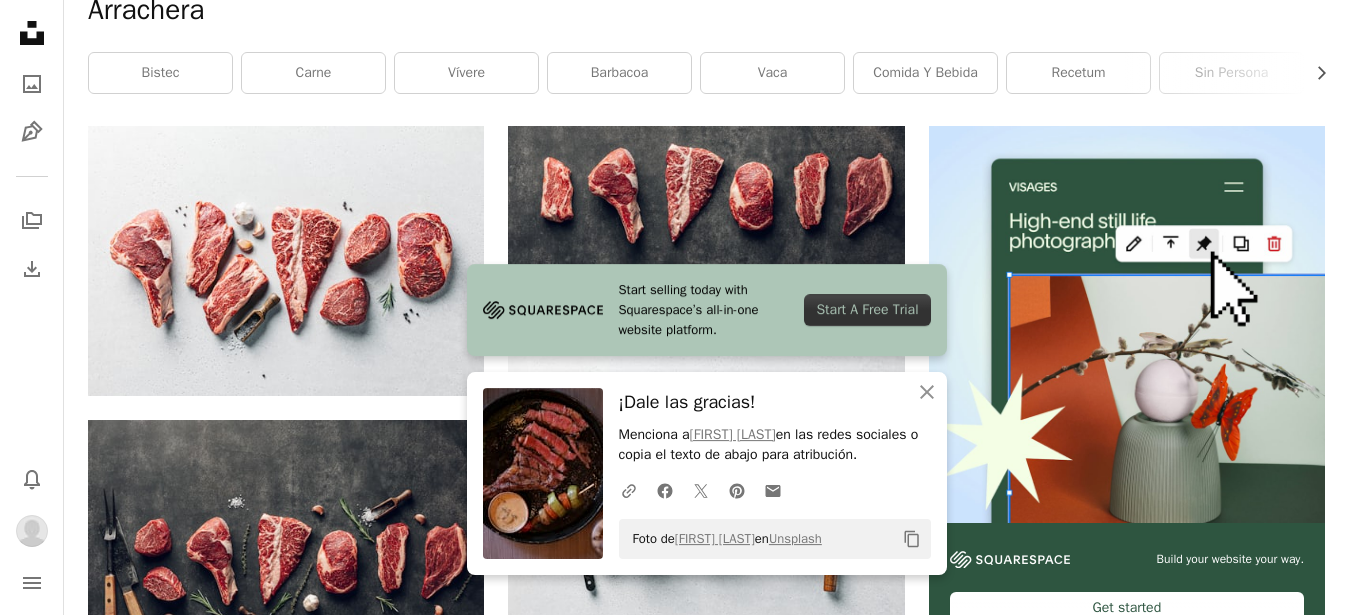 scroll, scrollTop: 12729, scrollLeft: 0, axis: vertical 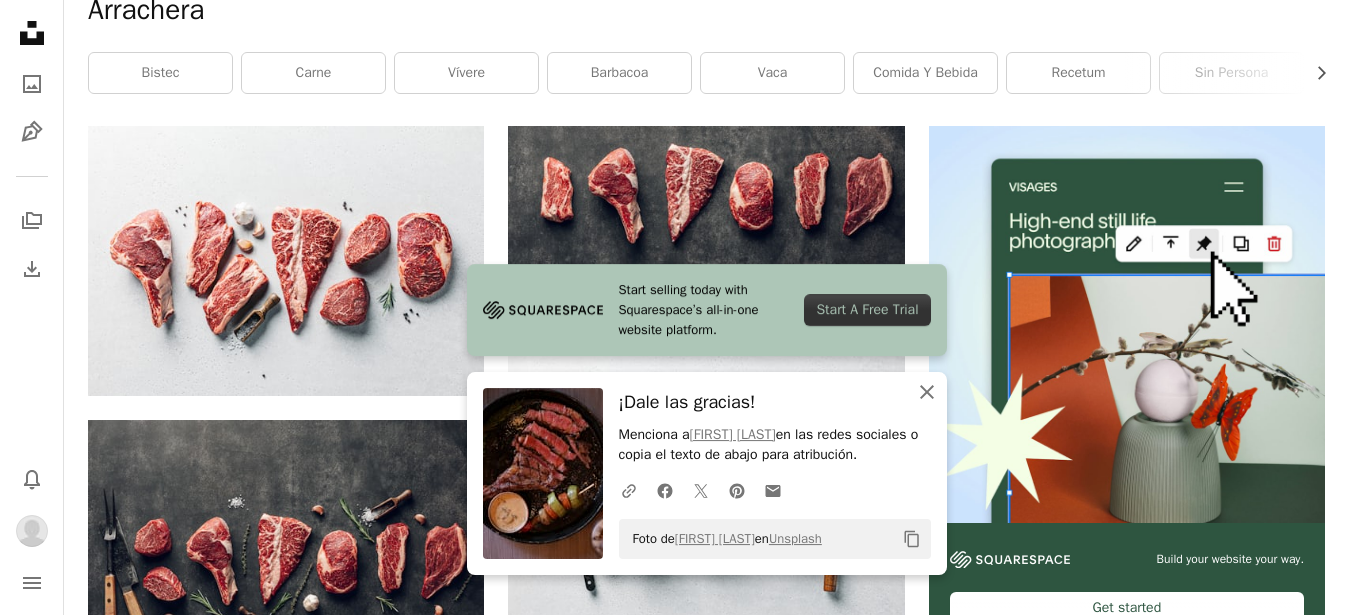 click 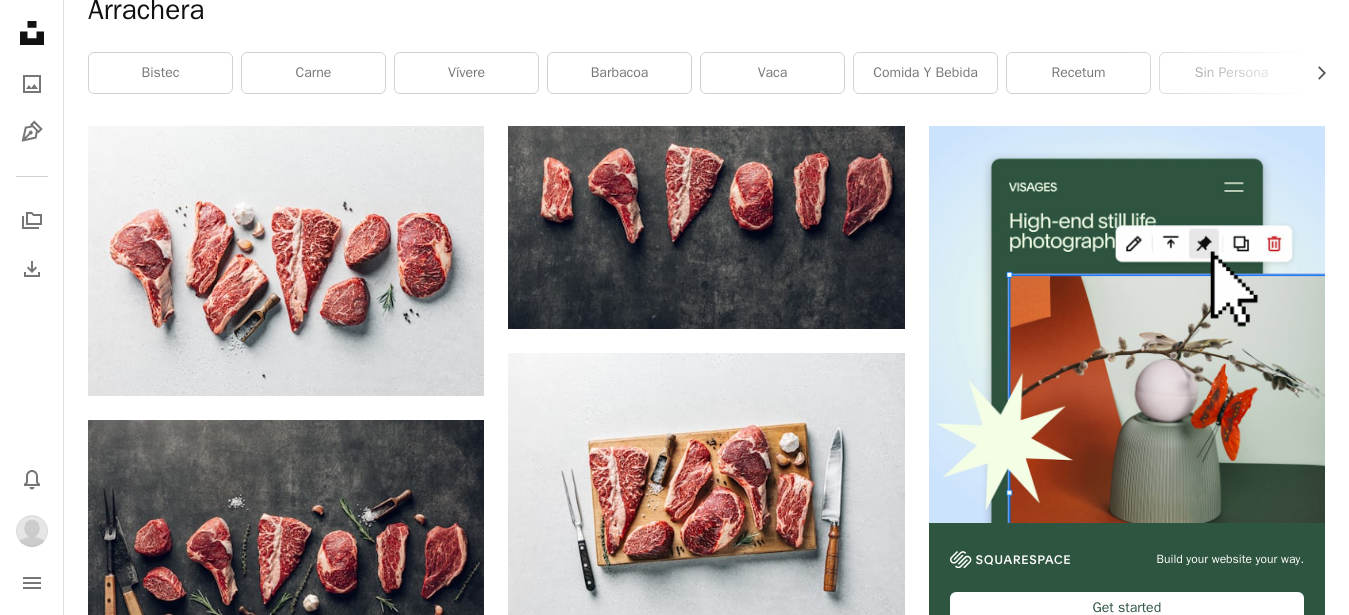 scroll, scrollTop: 16539, scrollLeft: 0, axis: vertical 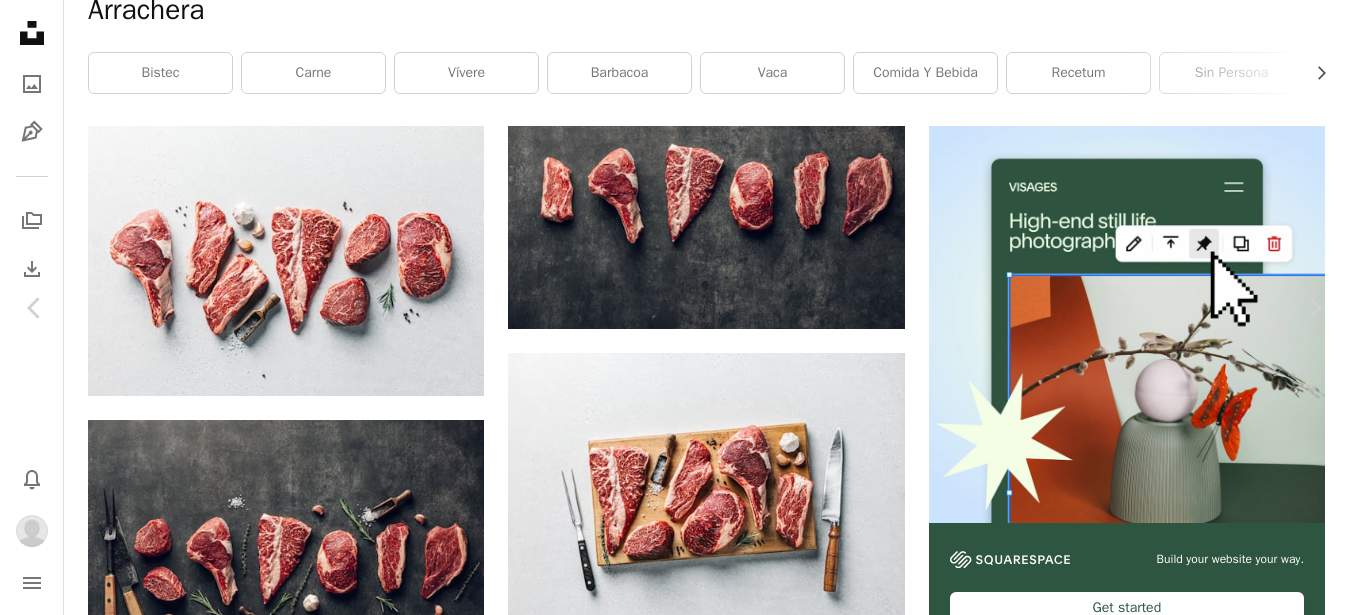 click on "Descargar" at bounding box center [1163, 20164] 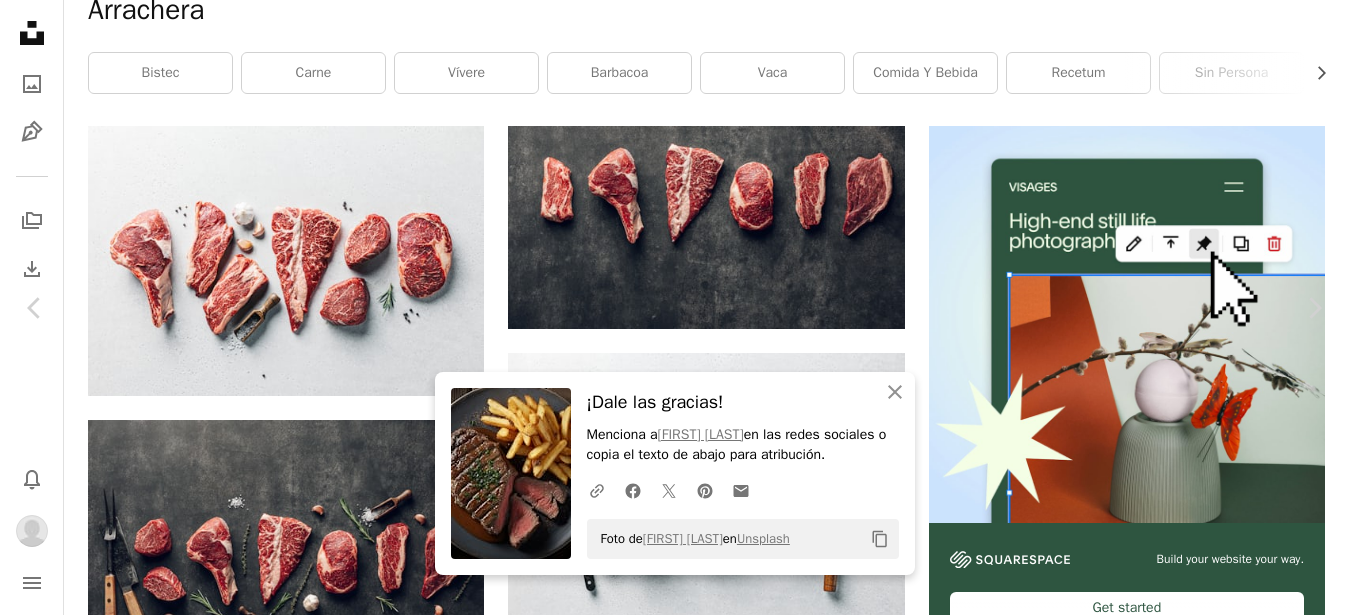 click on "Zoom in" at bounding box center [667, 20397] 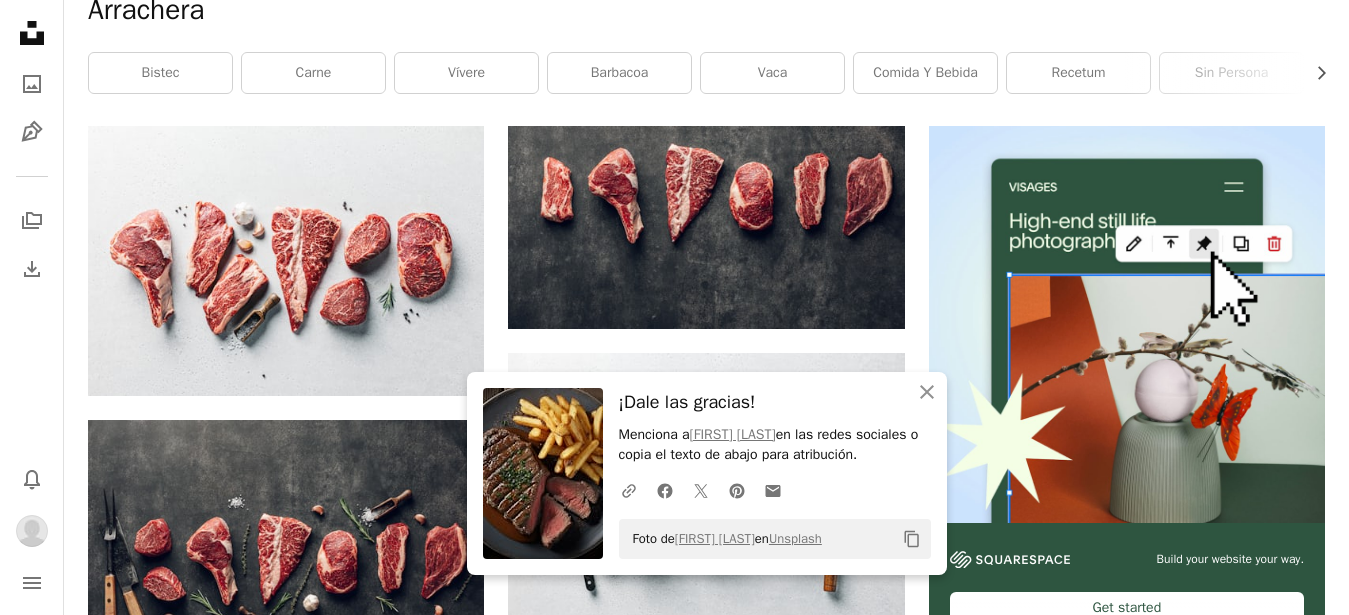 scroll, scrollTop: 16539, scrollLeft: 0, axis: vertical 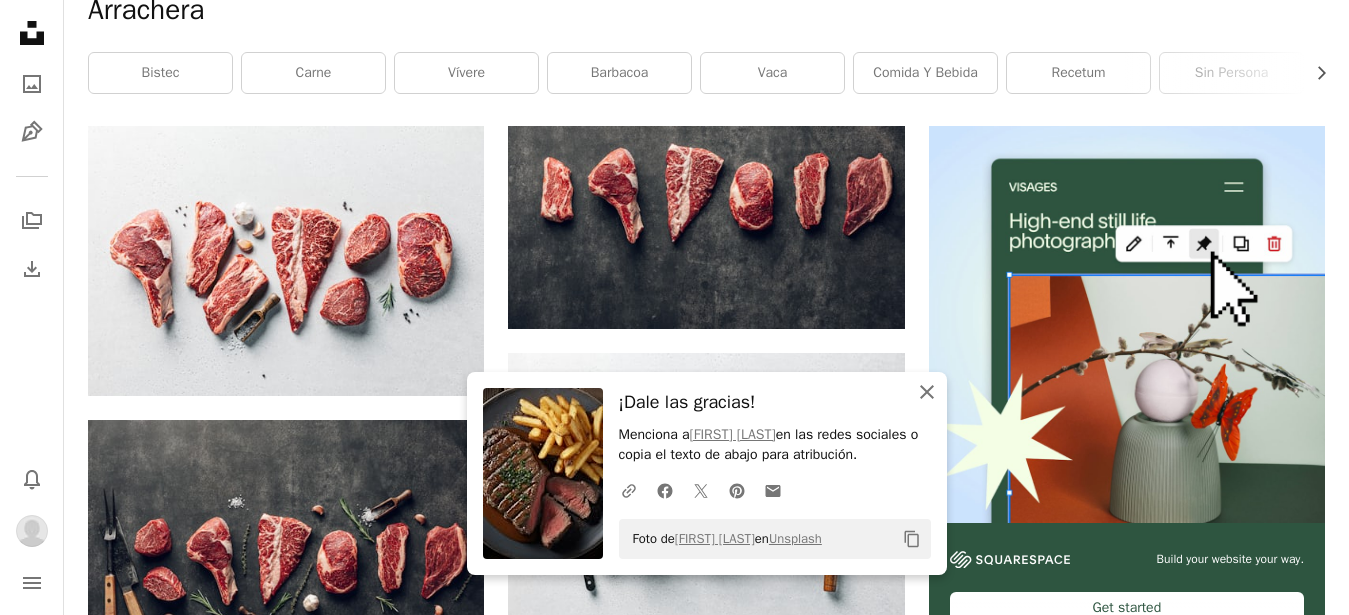 click on "An X shape" 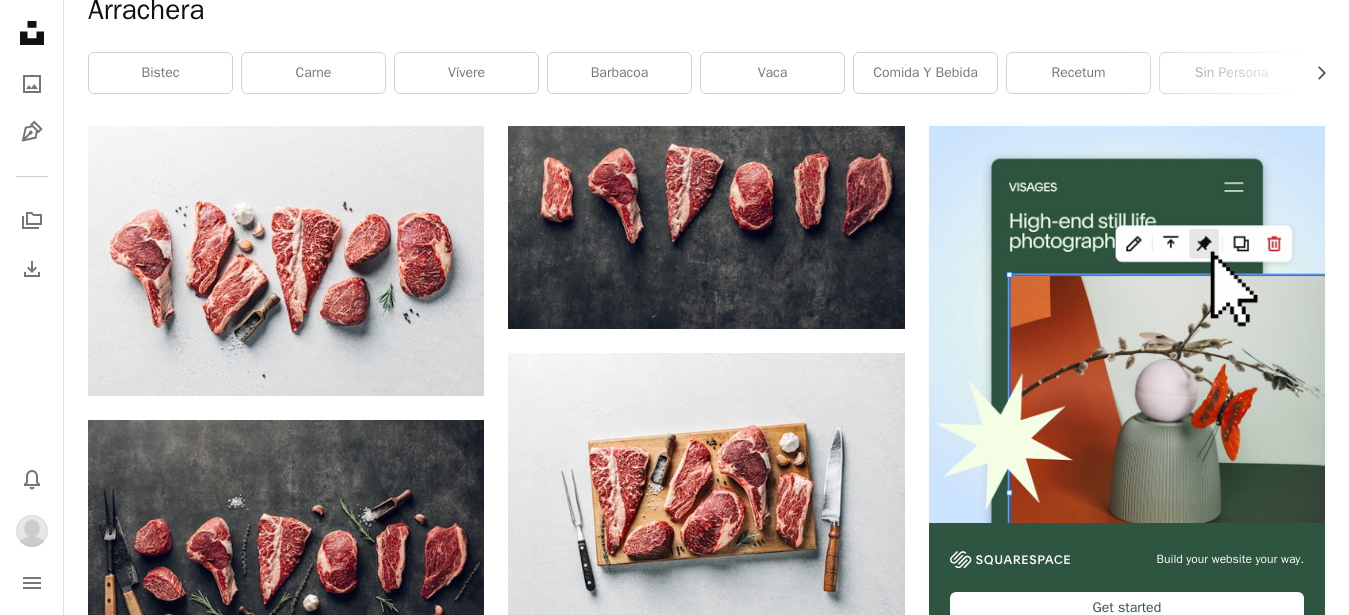 scroll, scrollTop: 32507, scrollLeft: 0, axis: vertical 